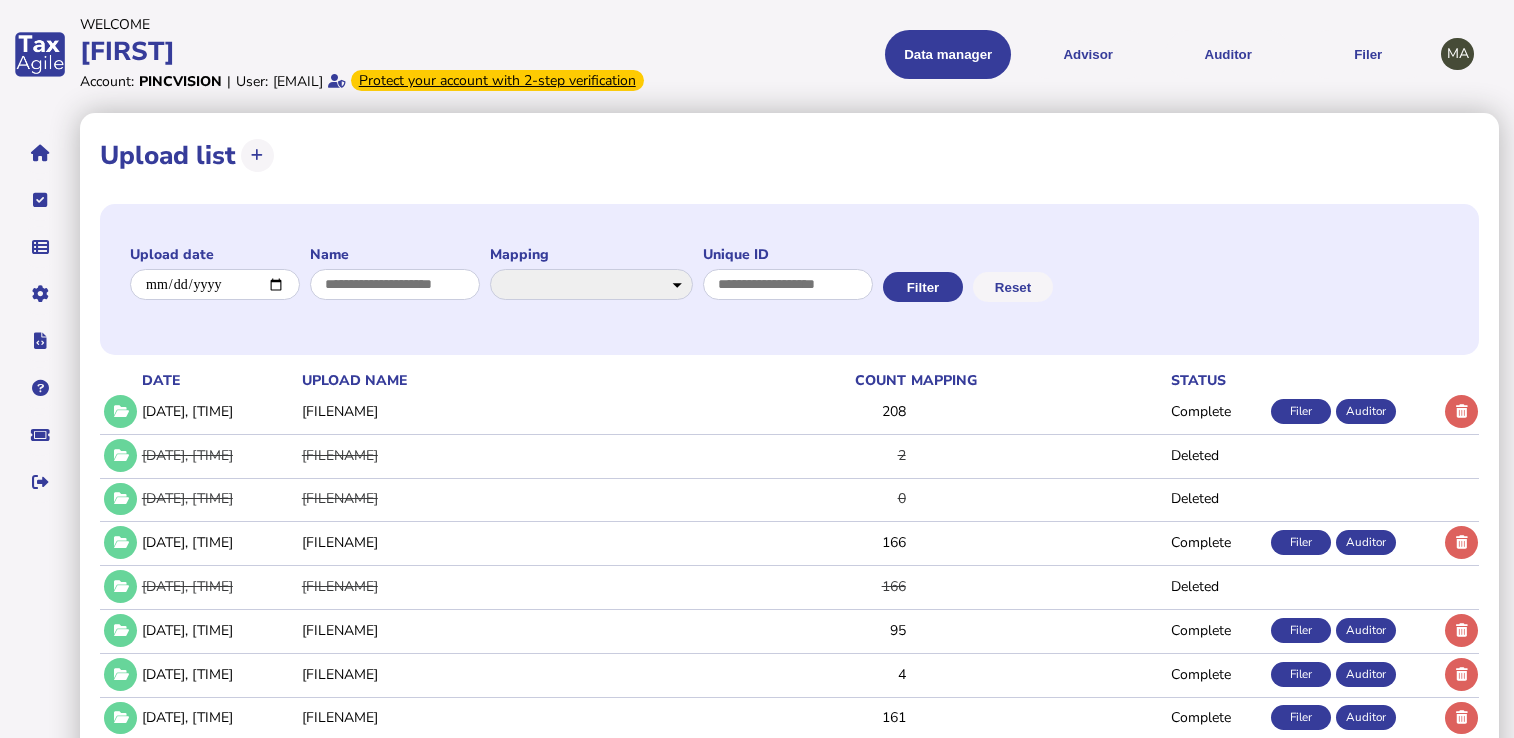 scroll, scrollTop: 0, scrollLeft: 0, axis: both 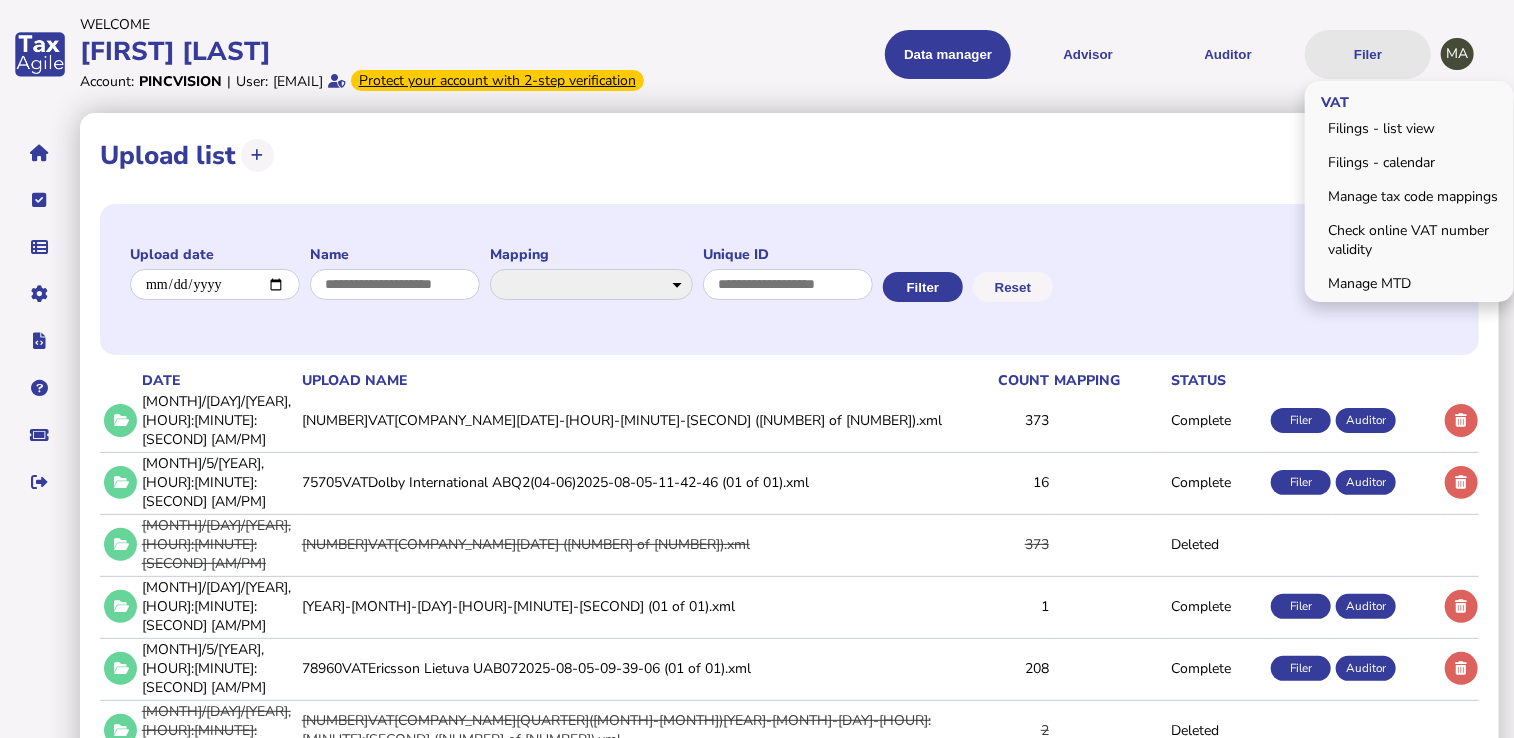 click on "Filer" at bounding box center [1368, 54] 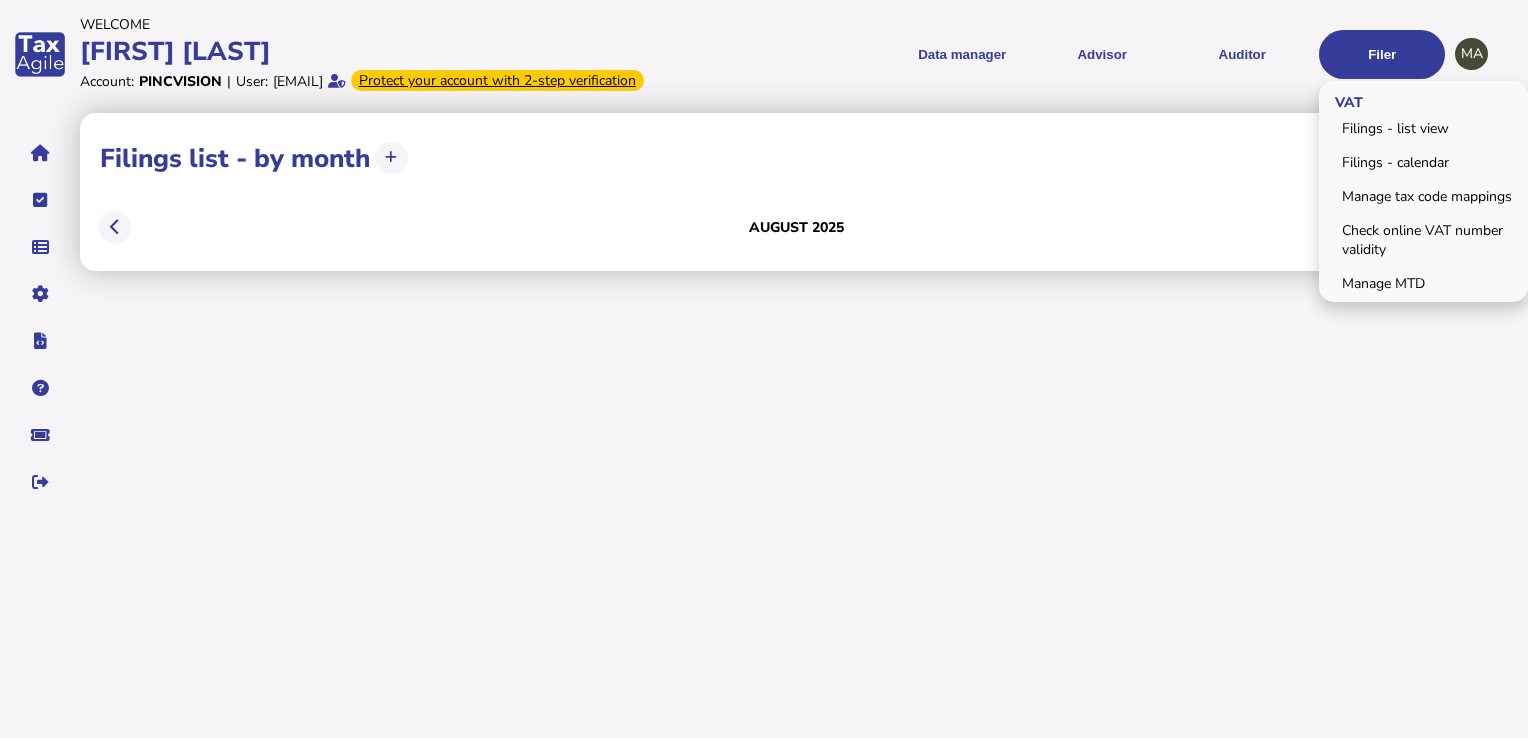 select on "**********" 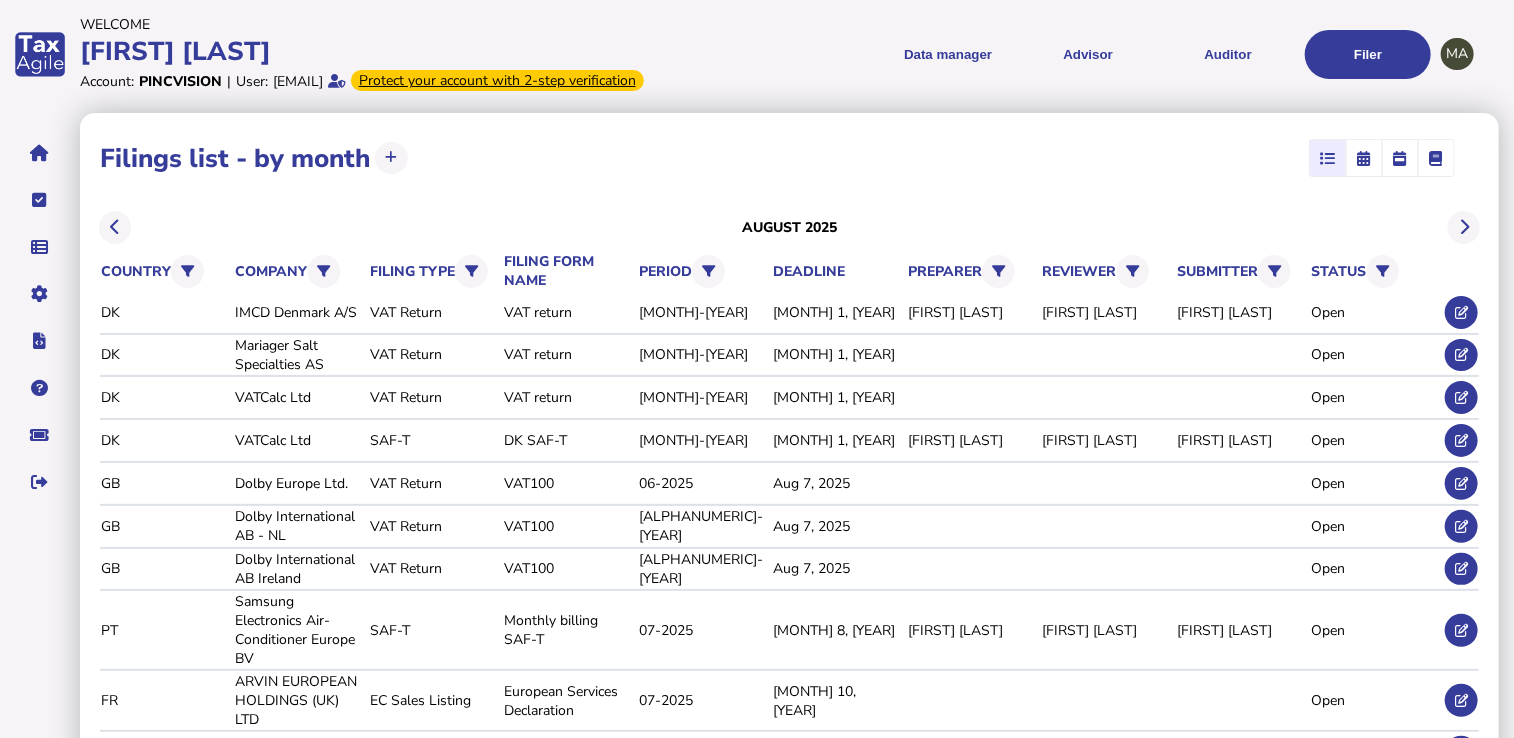 click at bounding box center [1401, 158] 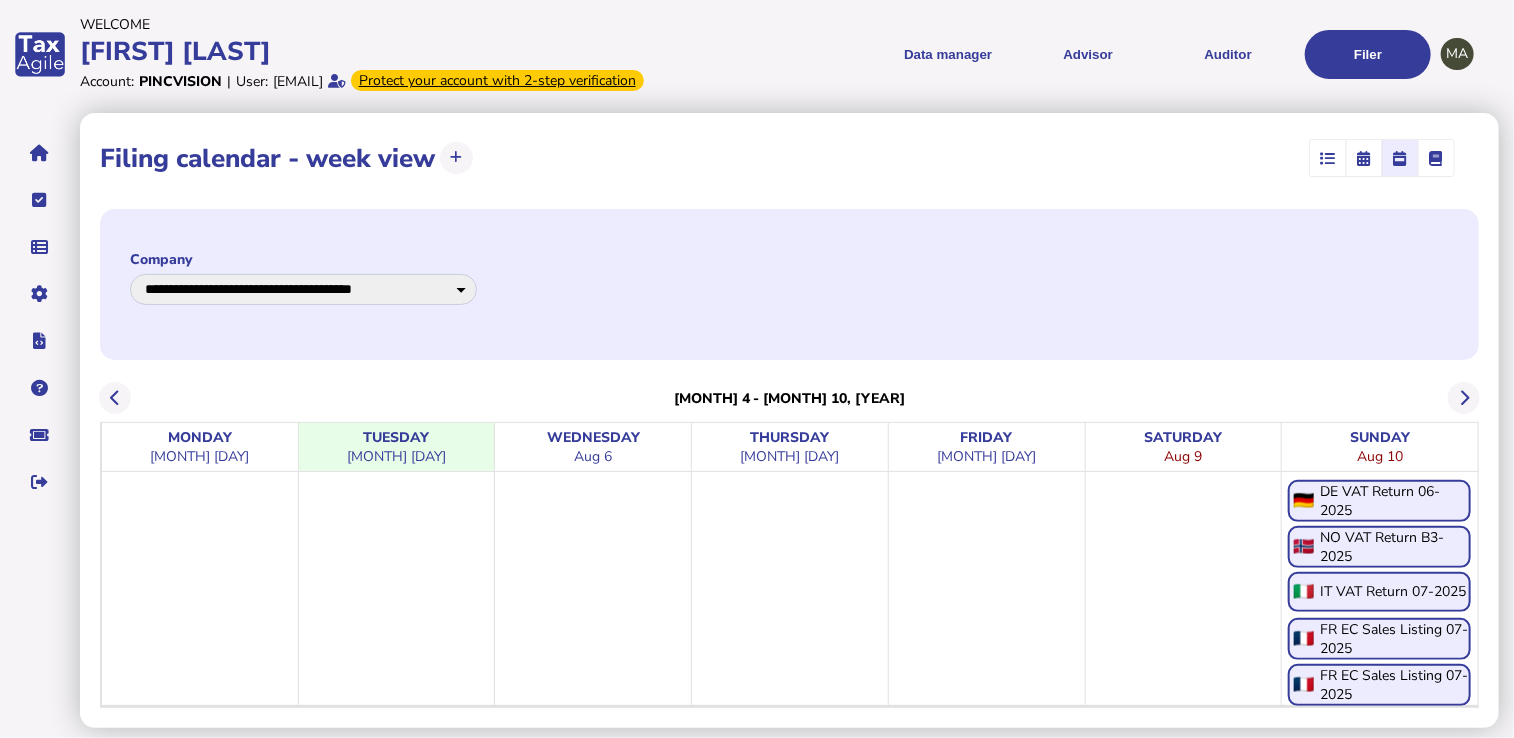 scroll, scrollTop: 13, scrollLeft: 0, axis: vertical 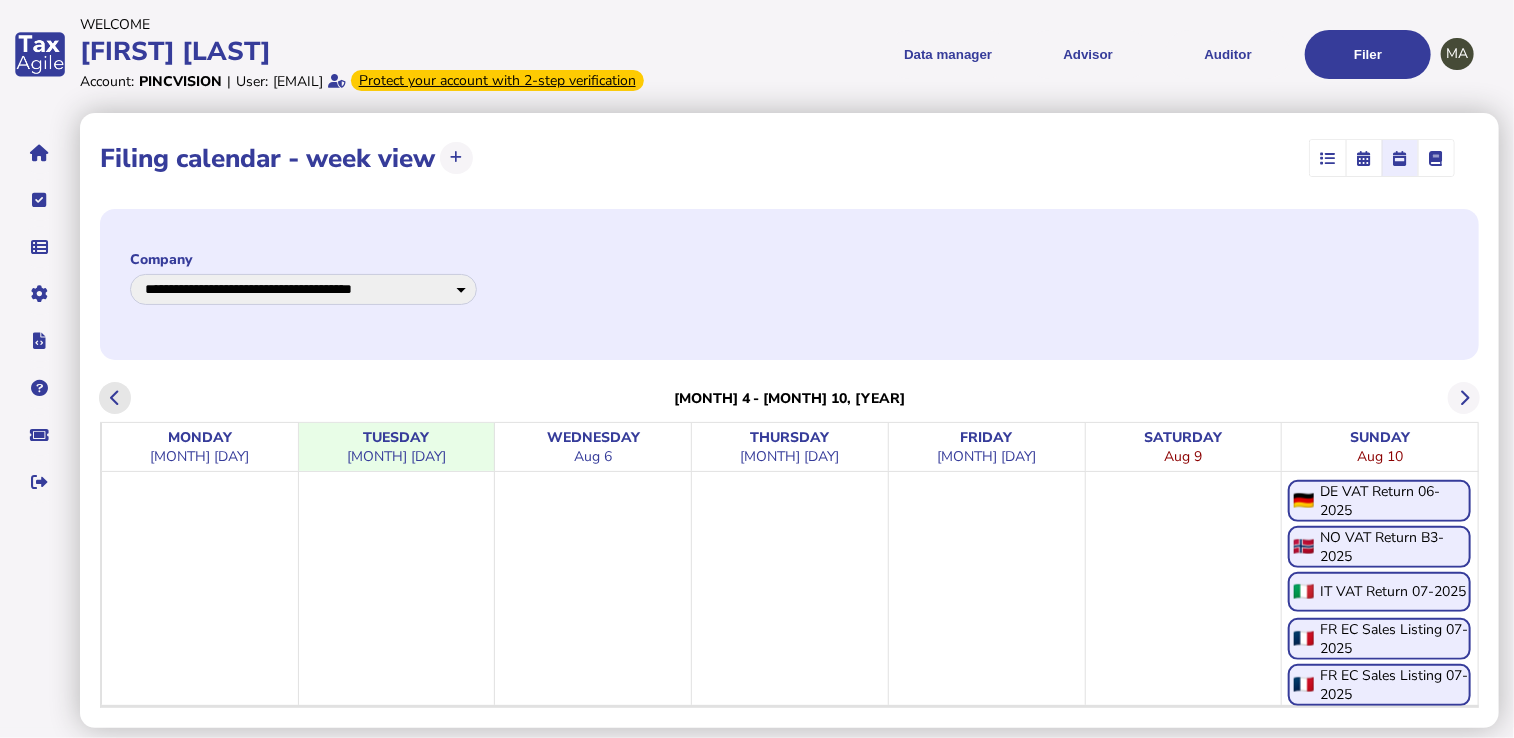 click 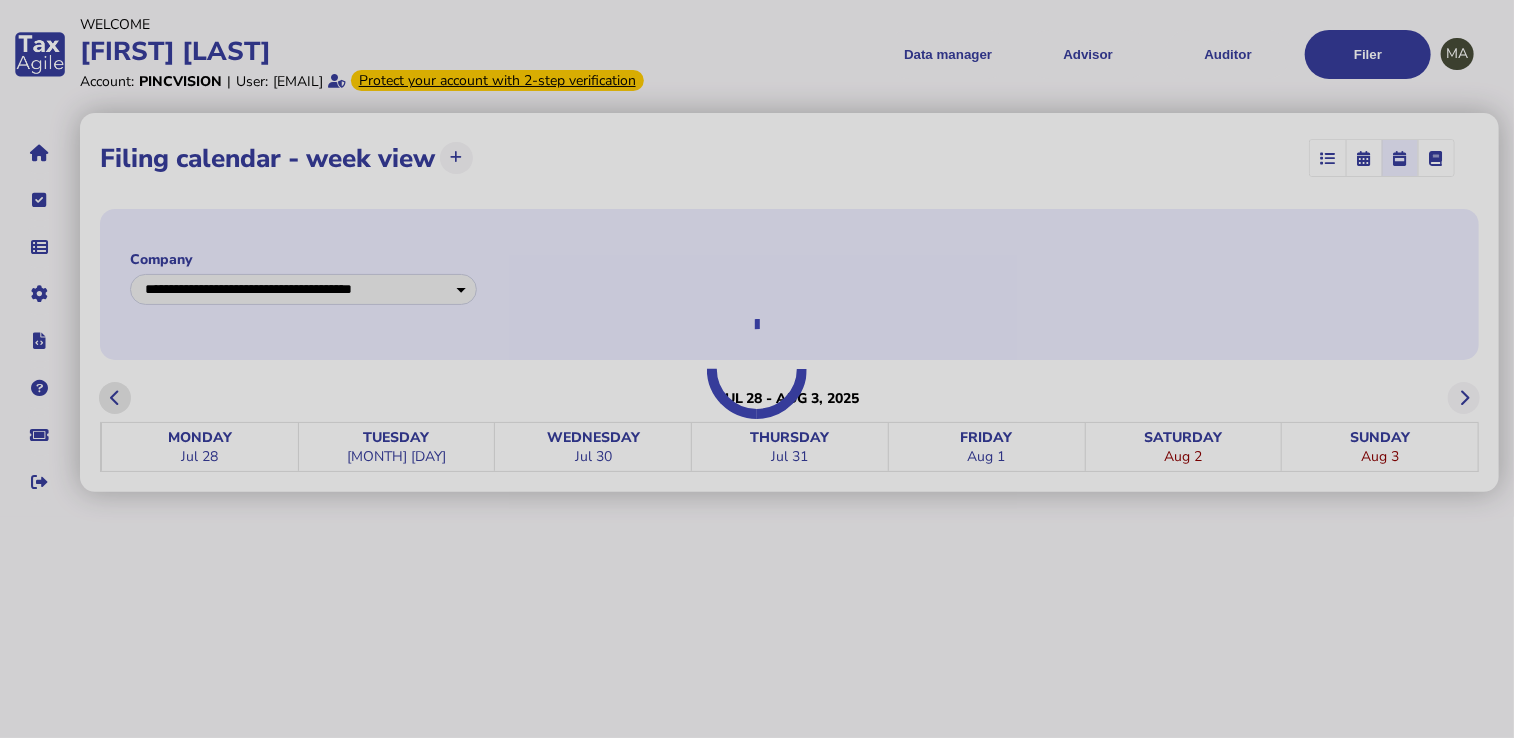 scroll, scrollTop: 0, scrollLeft: 0, axis: both 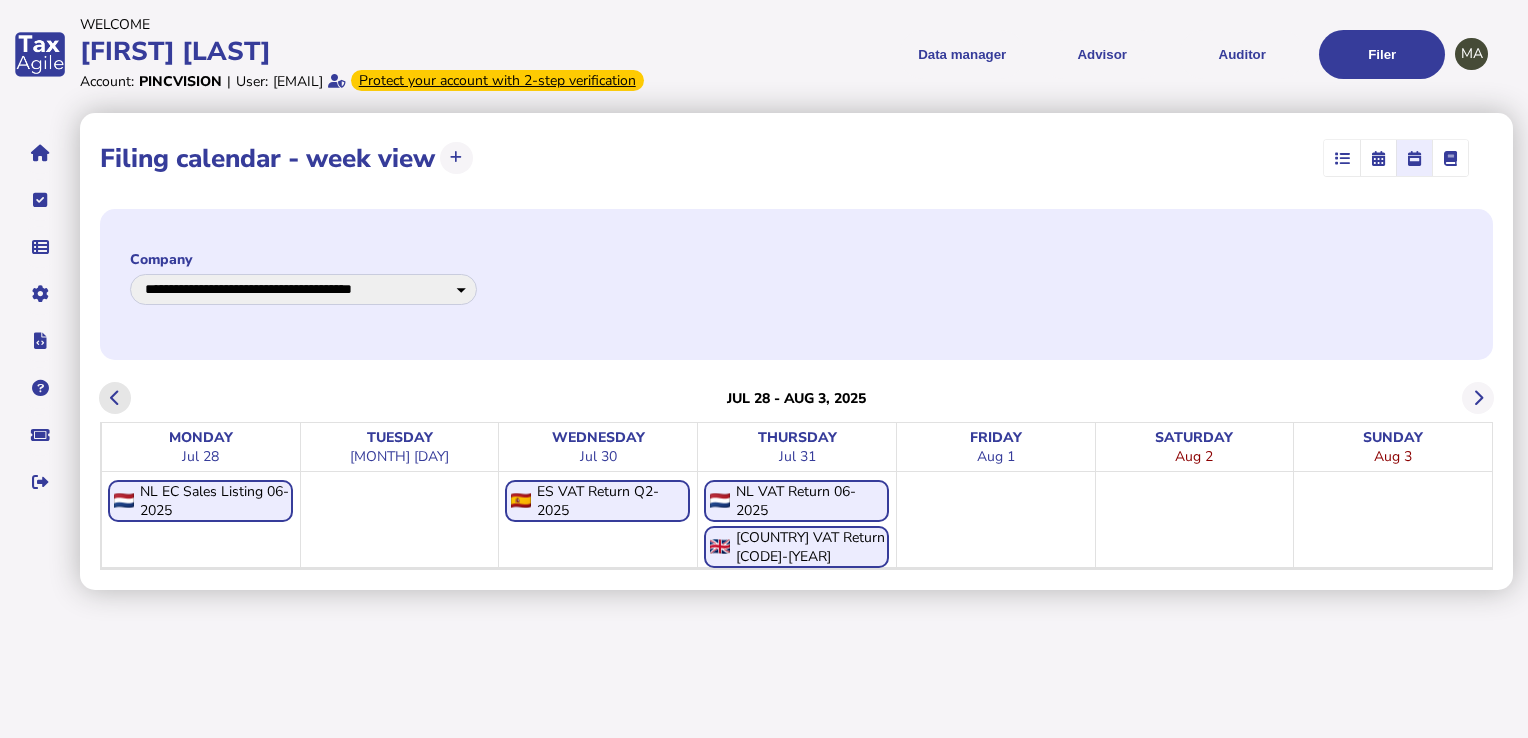 click 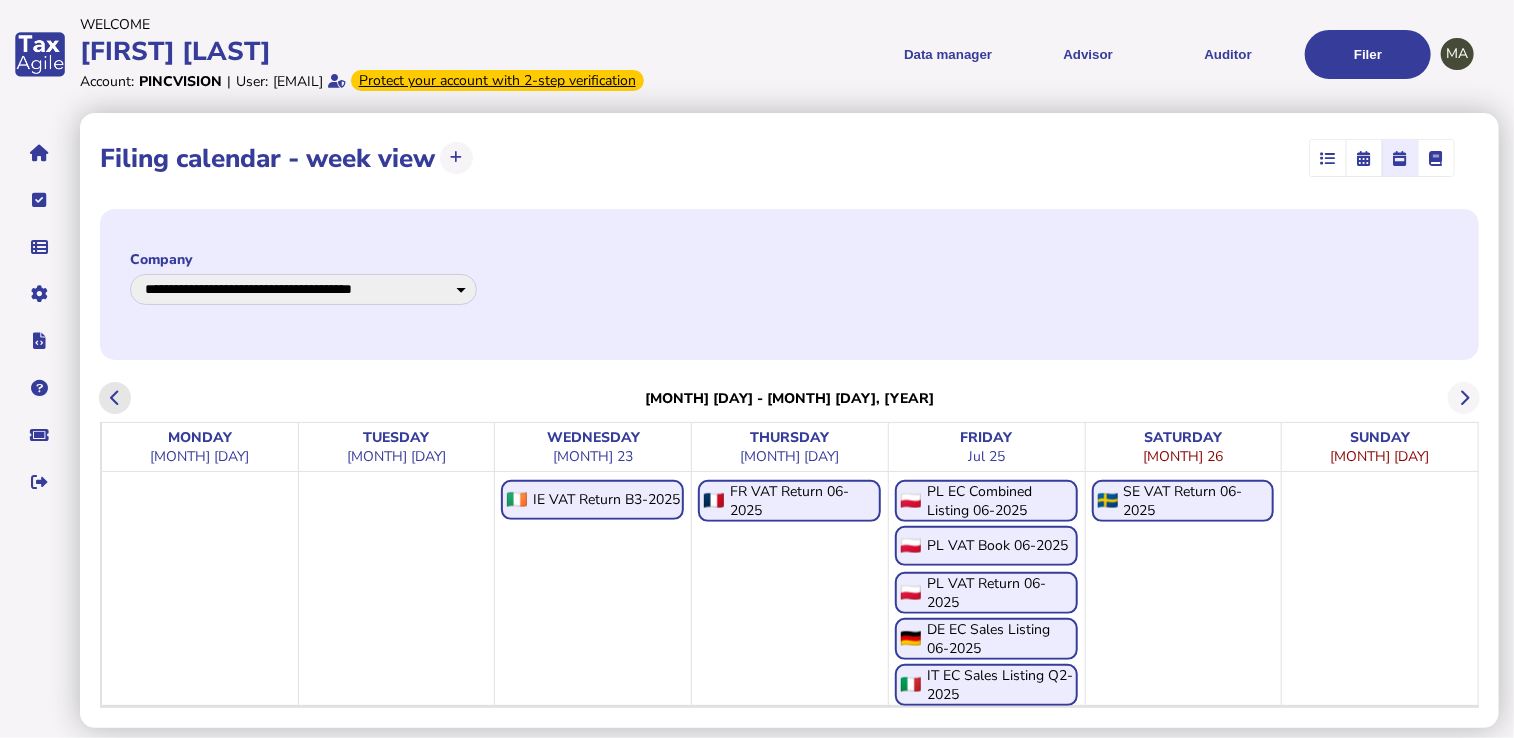 click 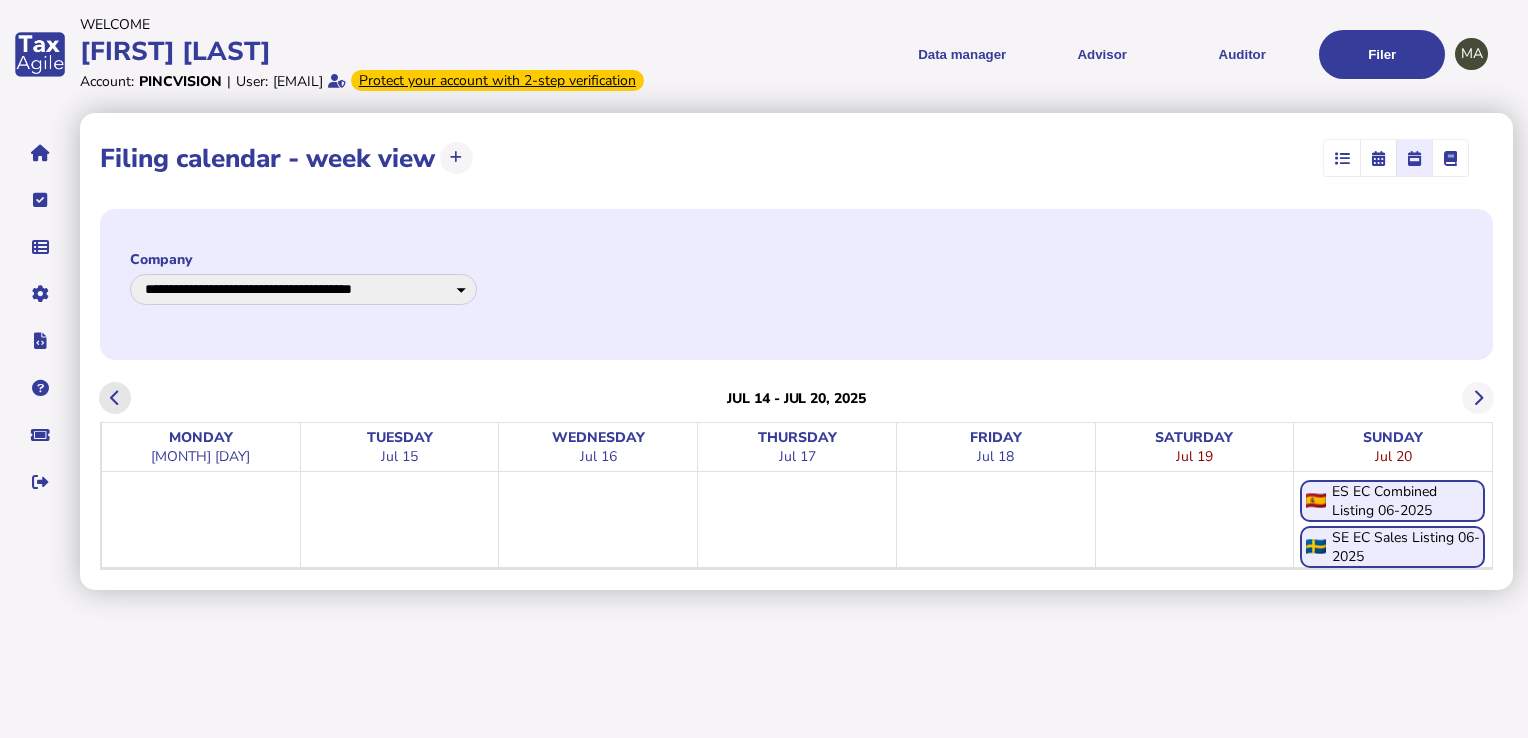 click 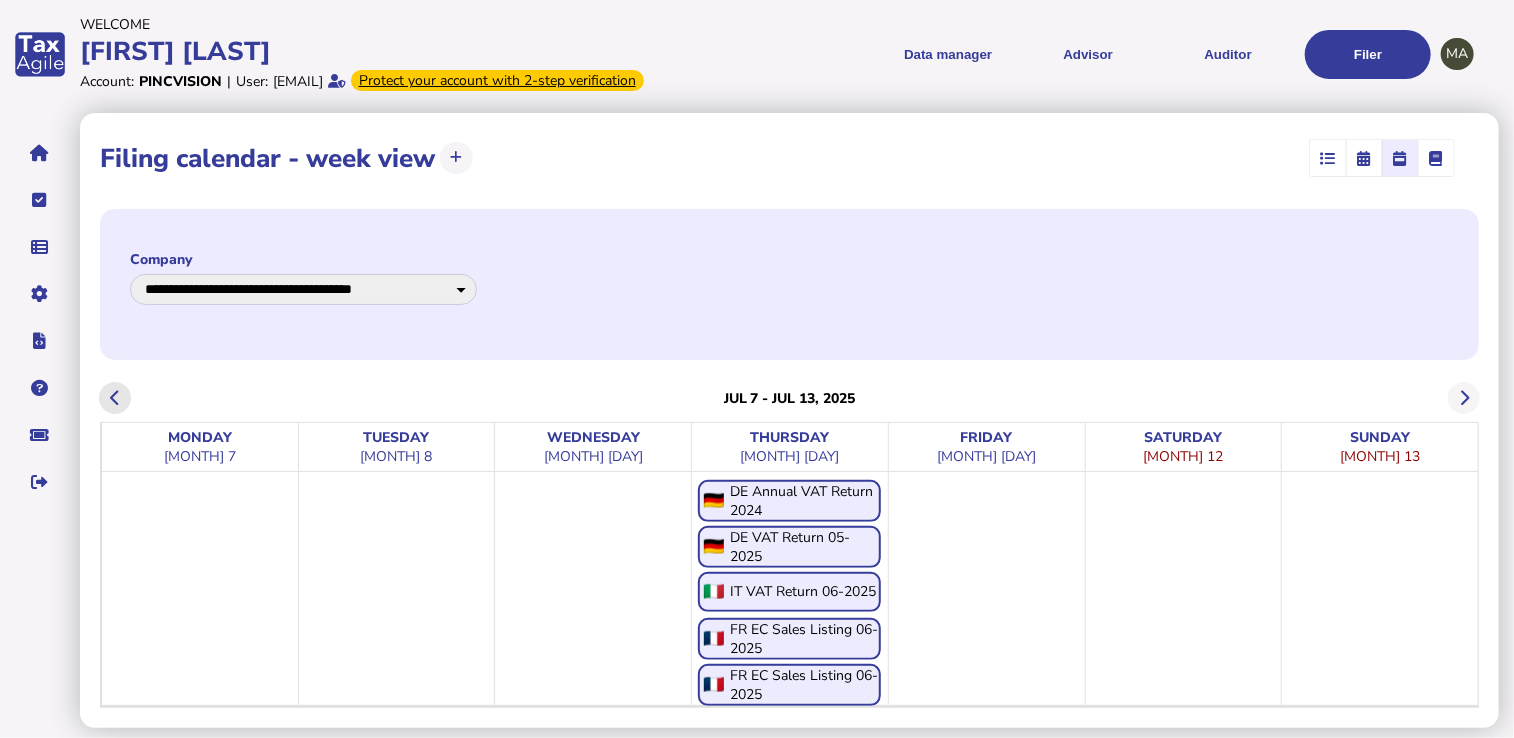 click 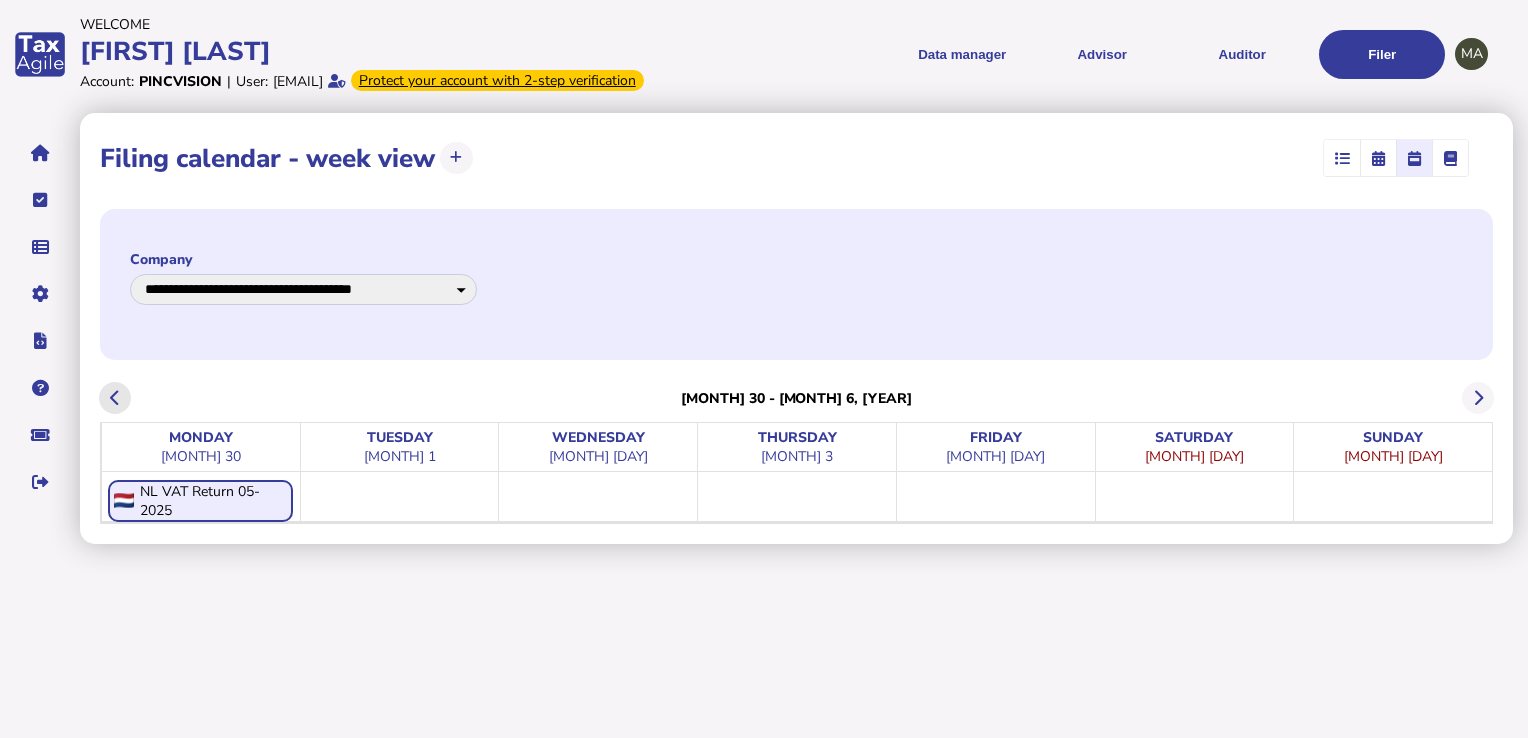 click 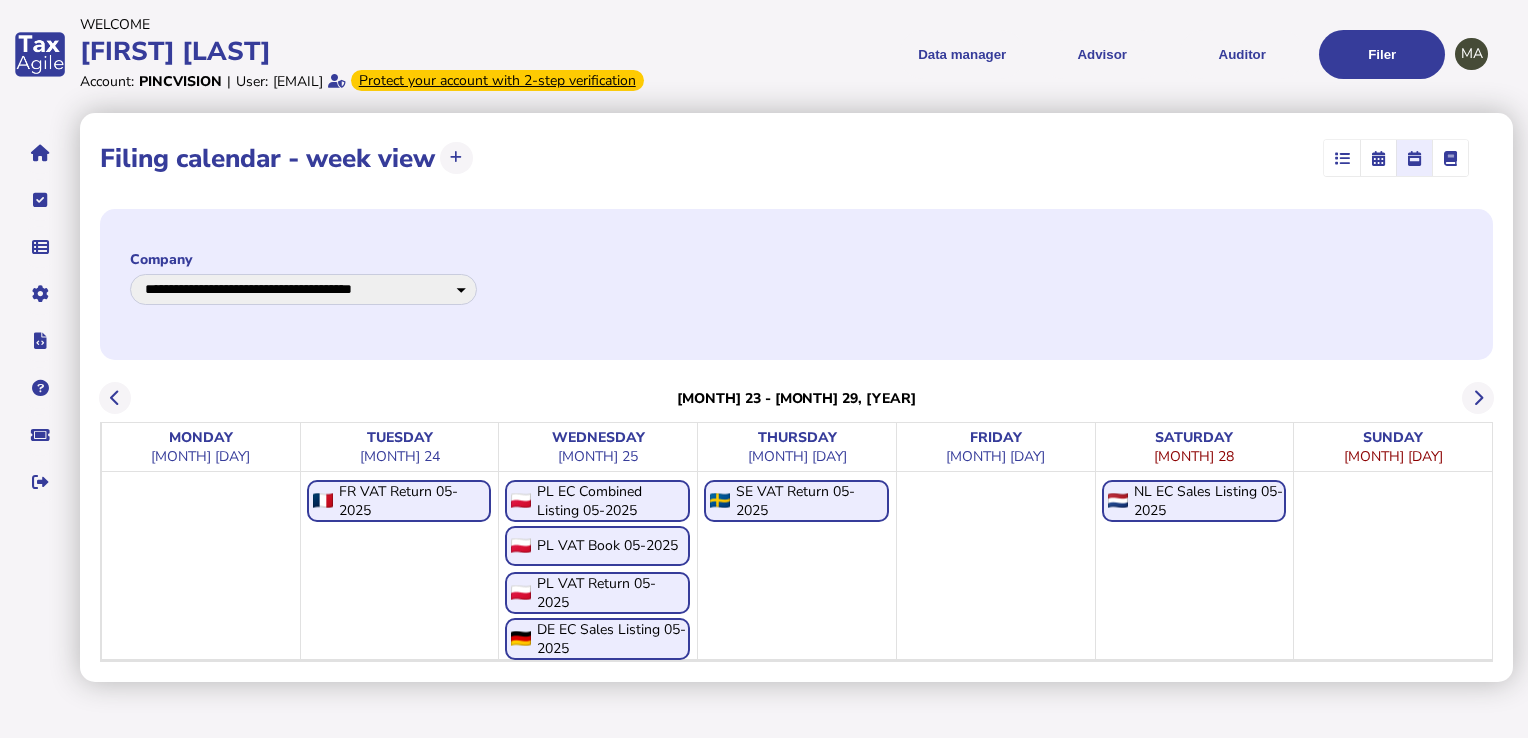 click at bounding box center (1379, 158) 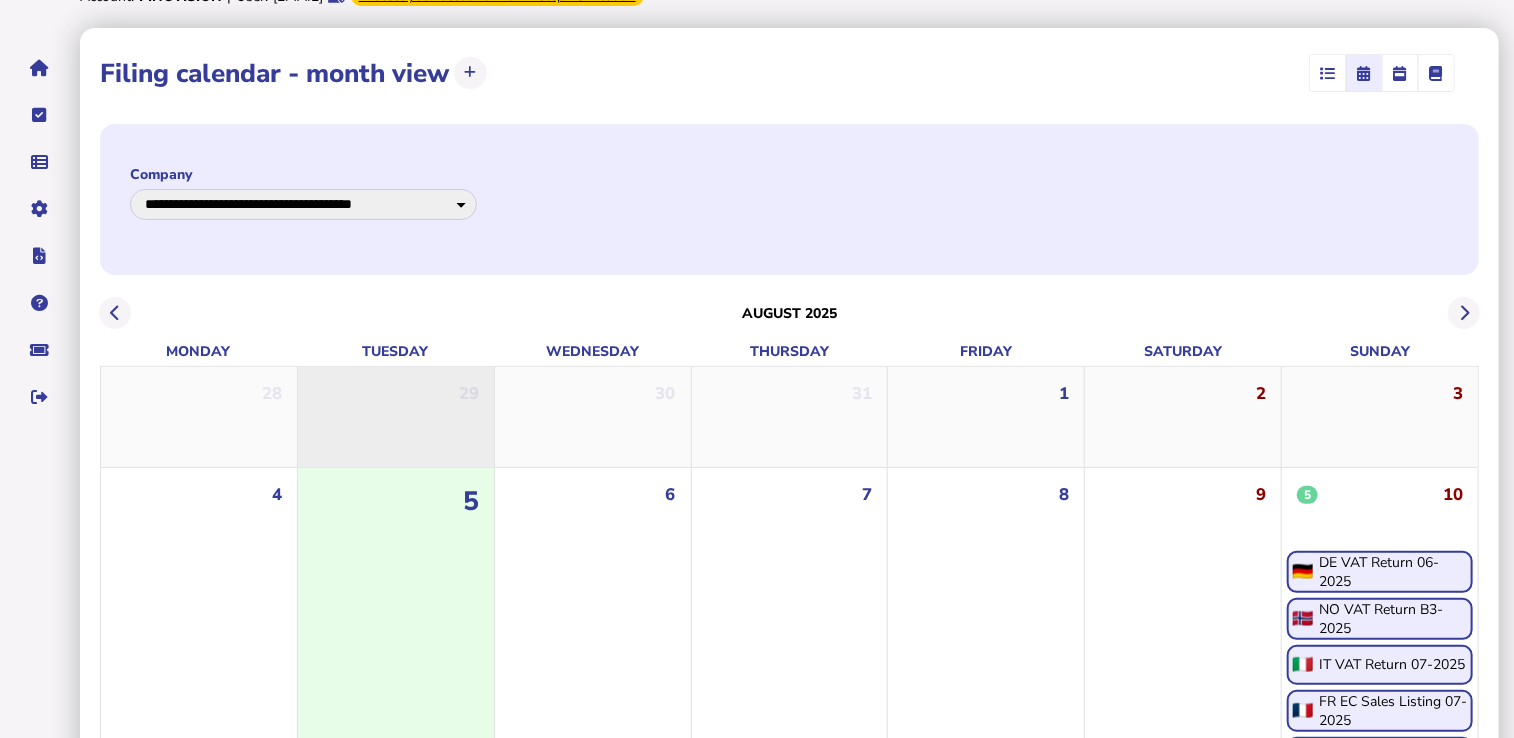 scroll, scrollTop: 200, scrollLeft: 0, axis: vertical 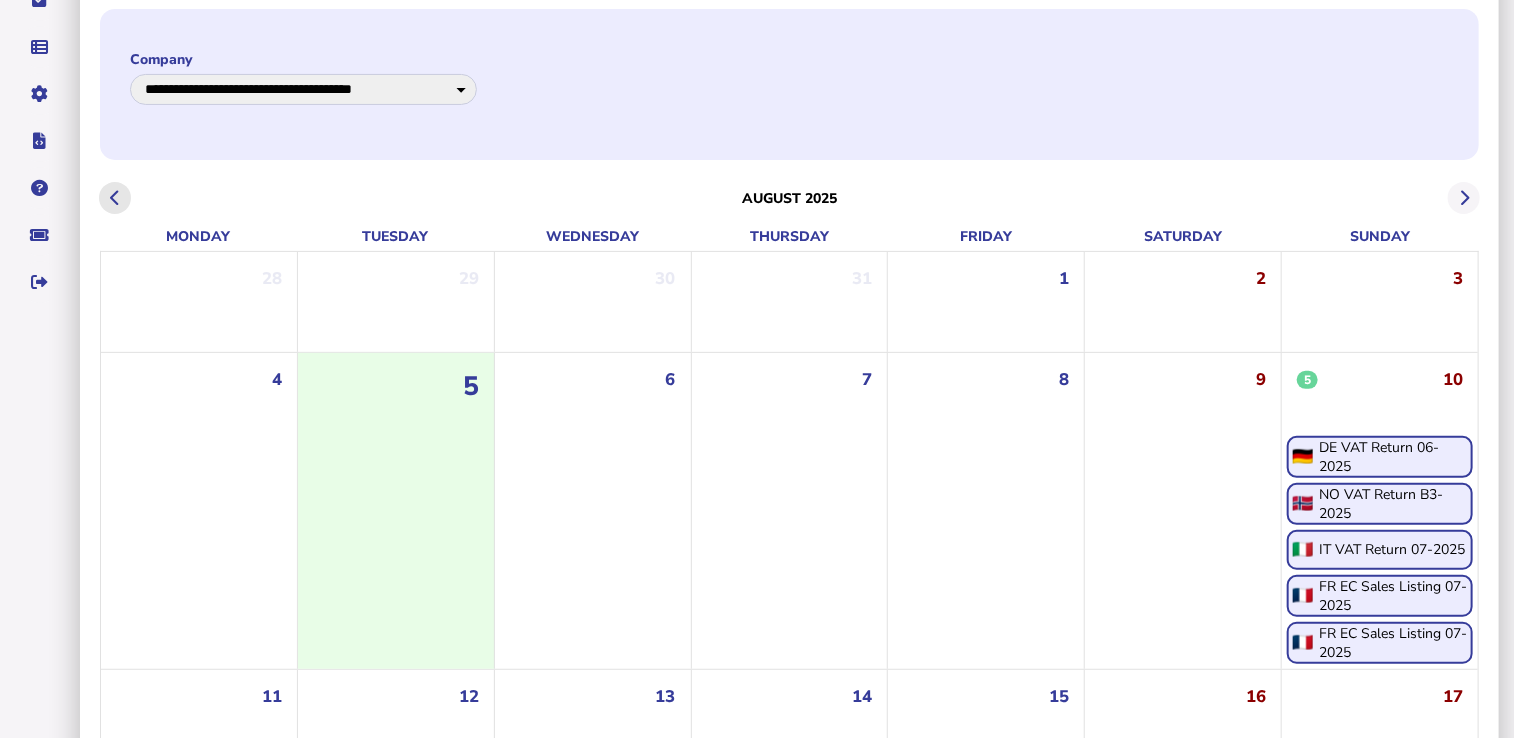 click 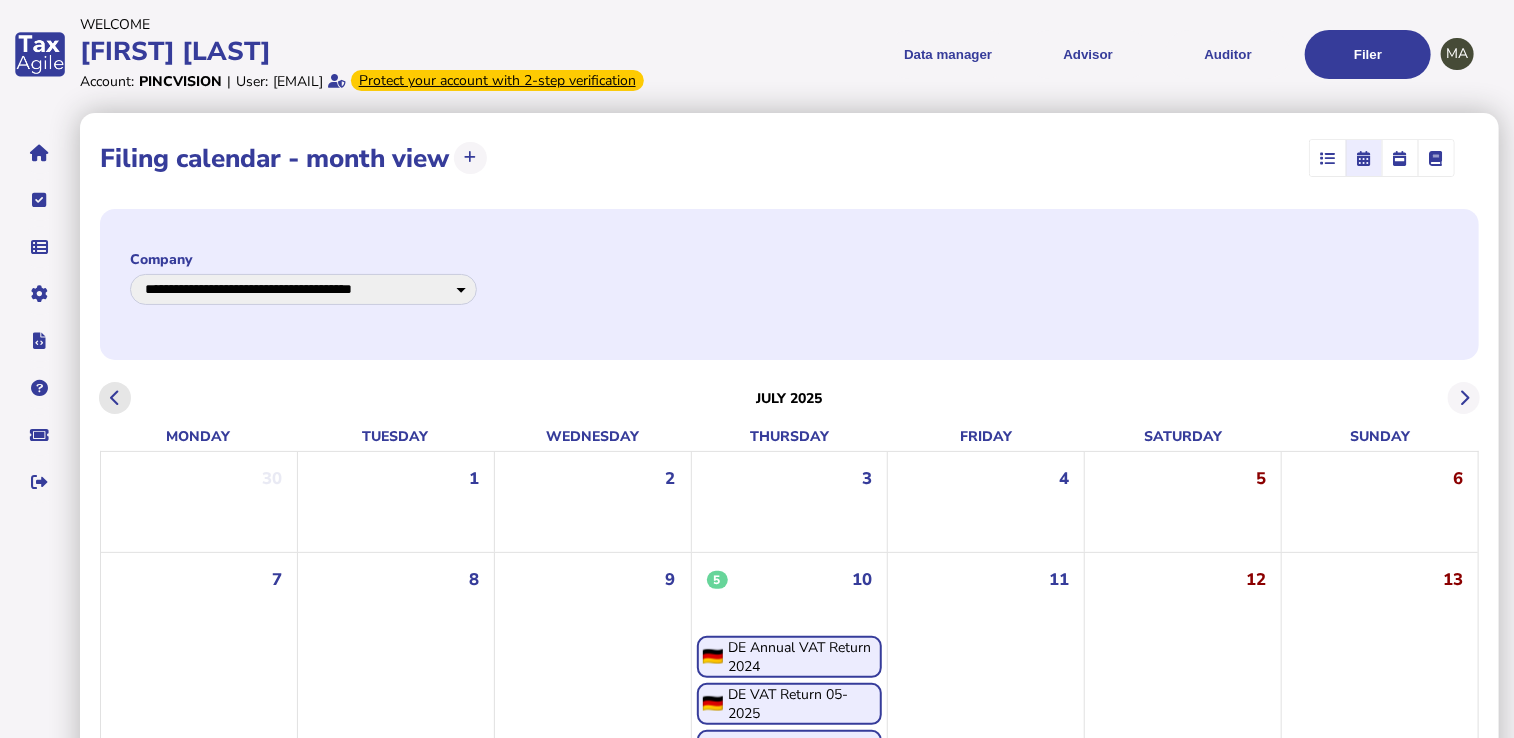 click 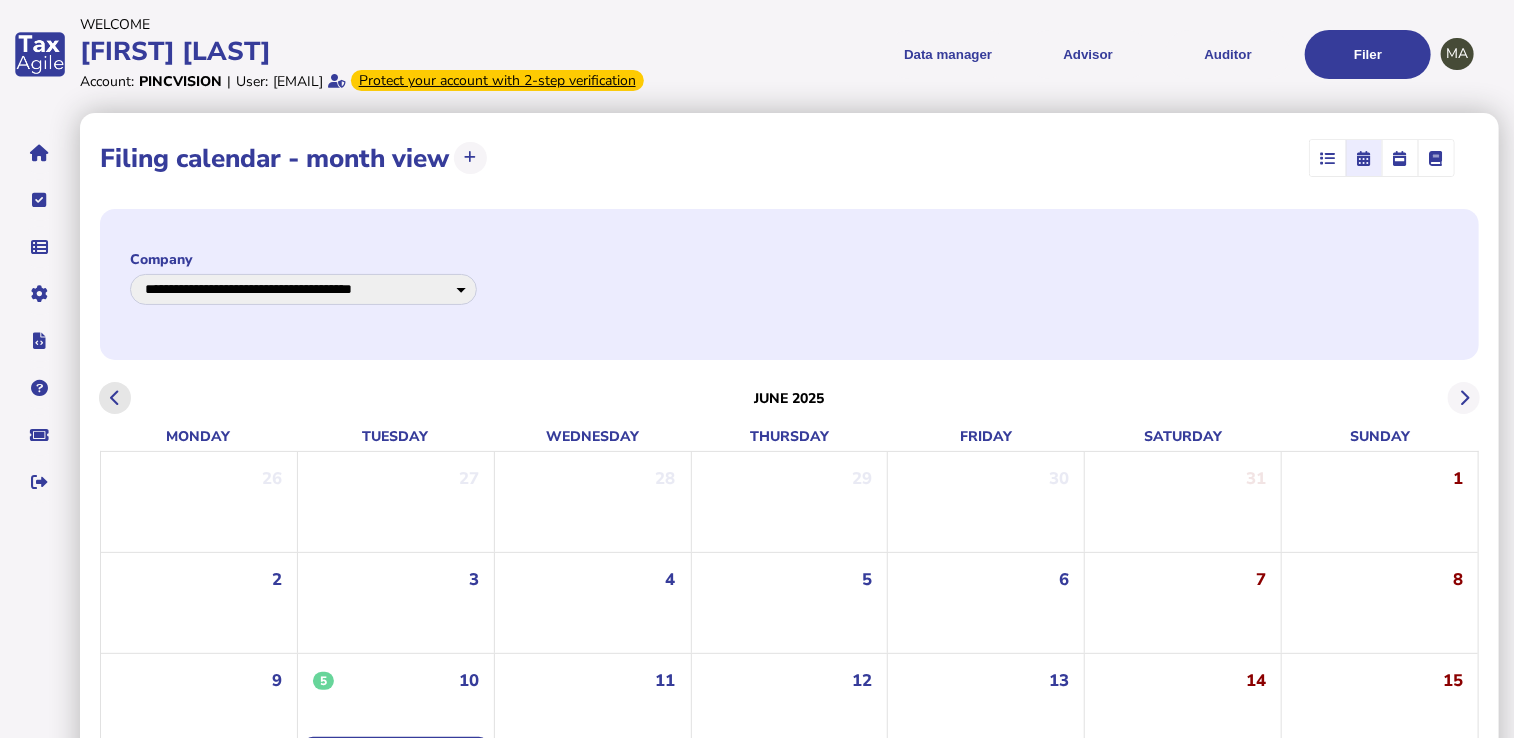 click 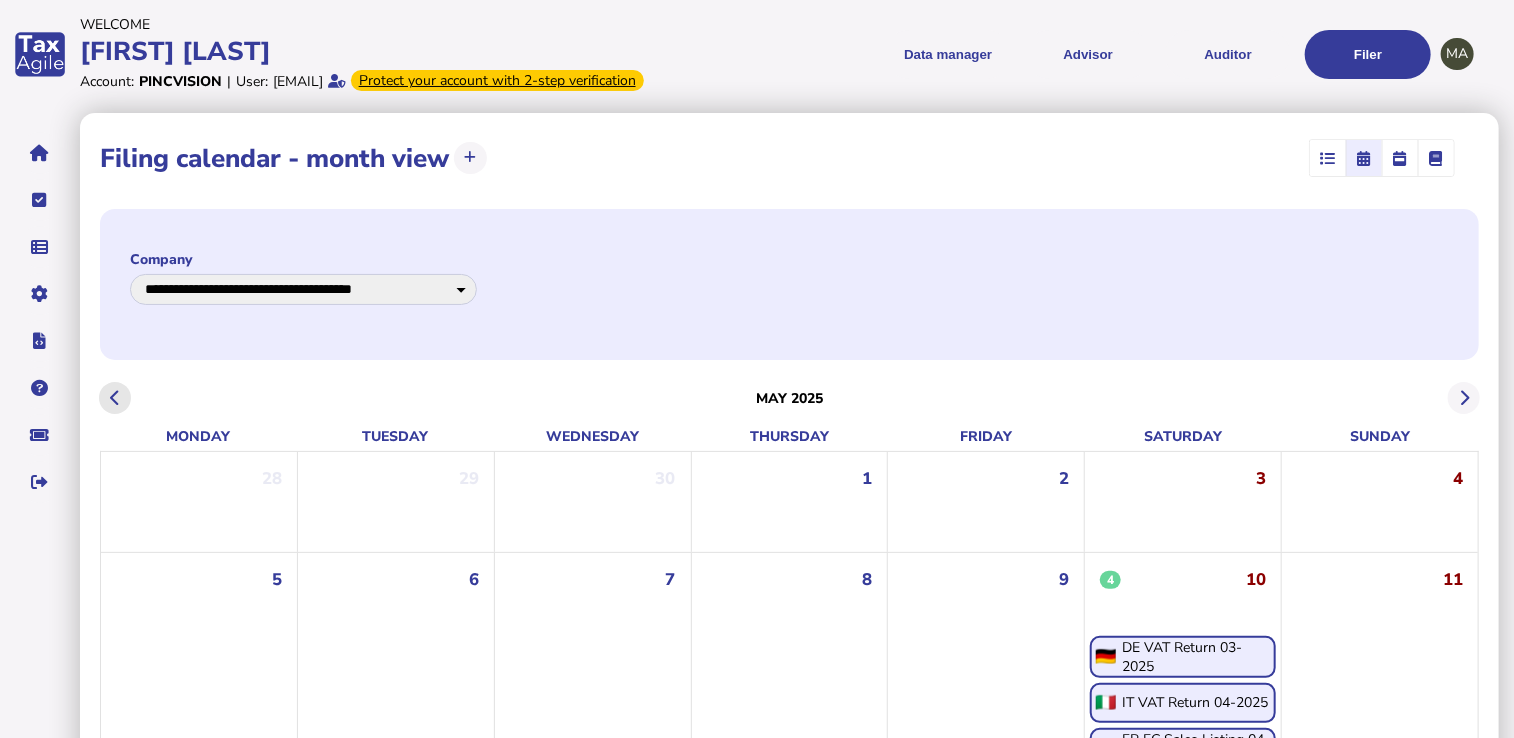 click 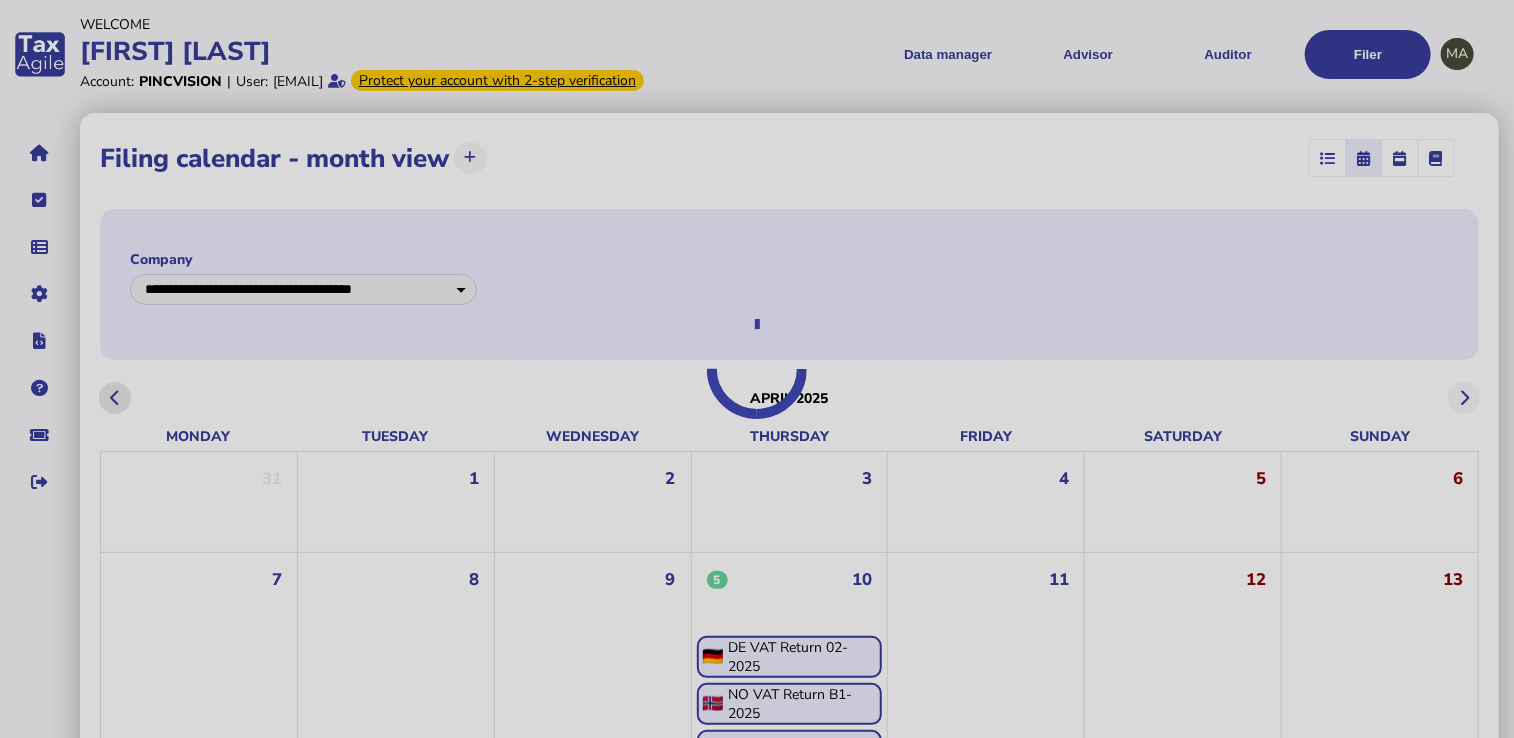 click 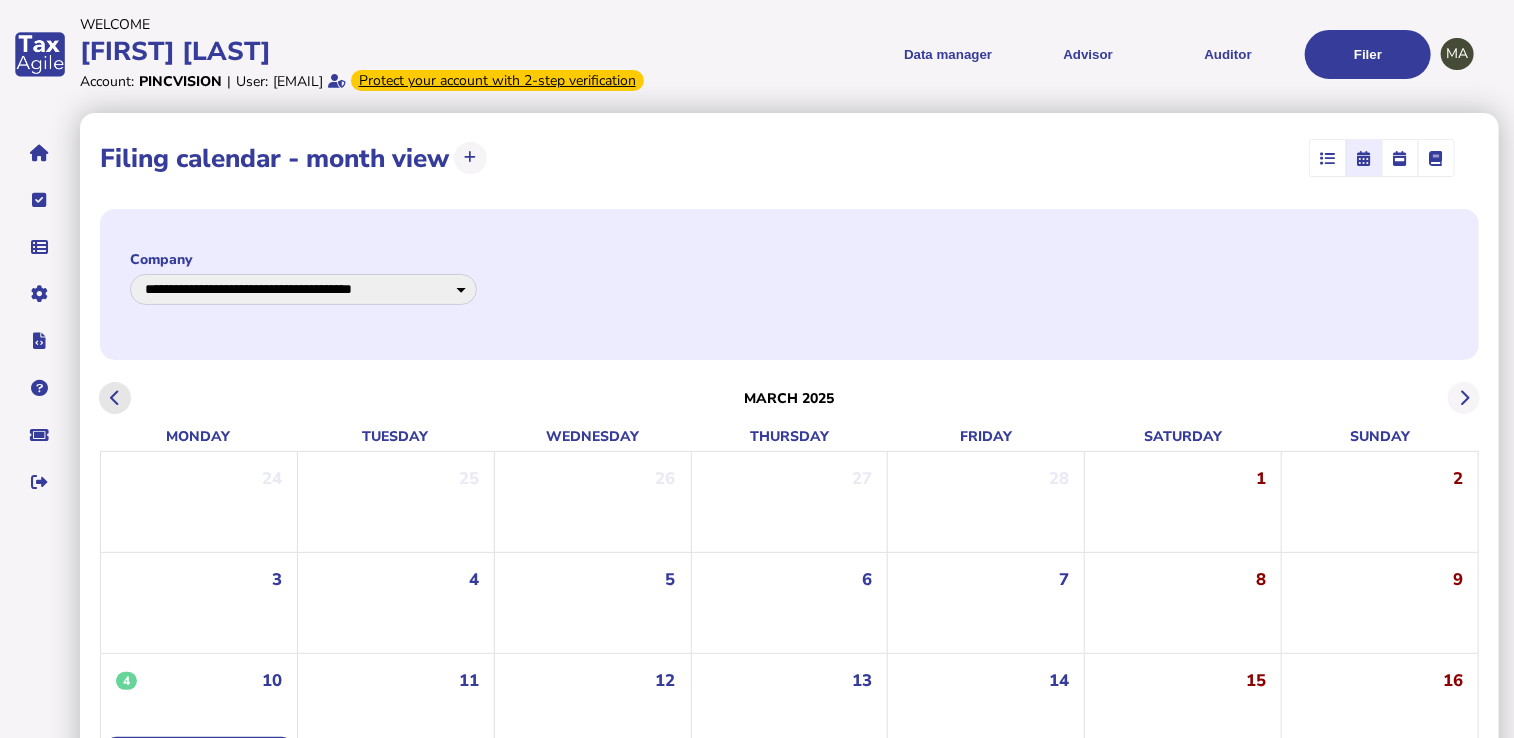 click 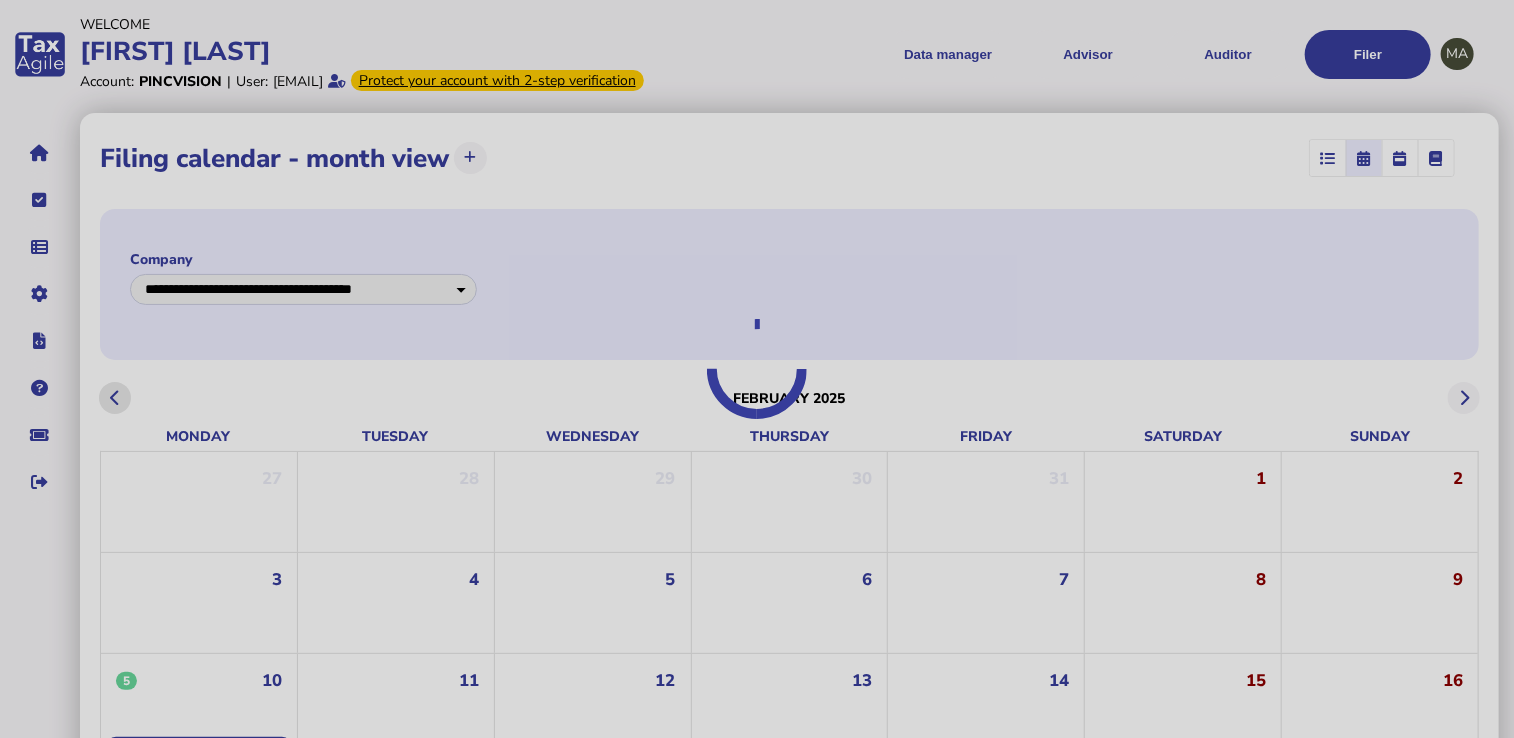click 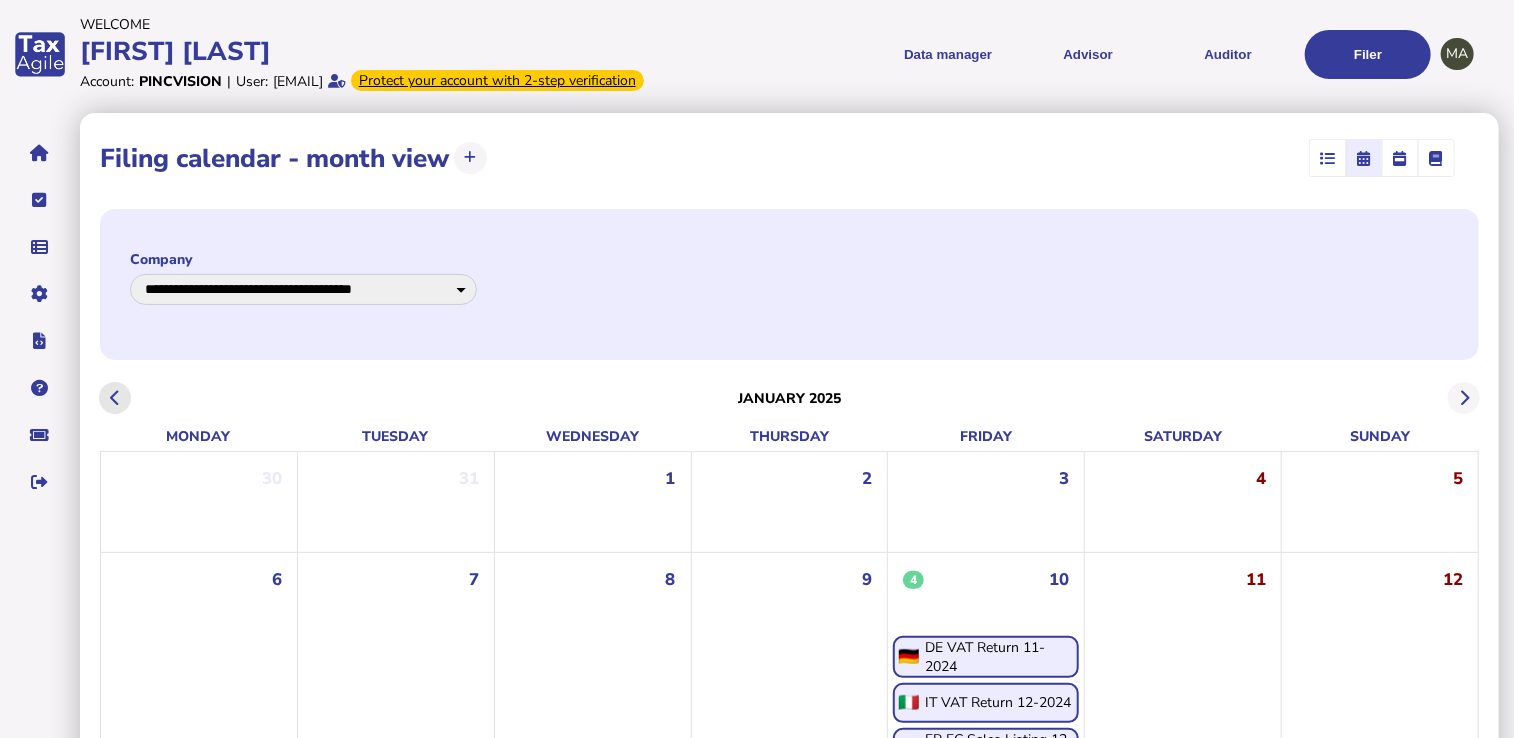 click 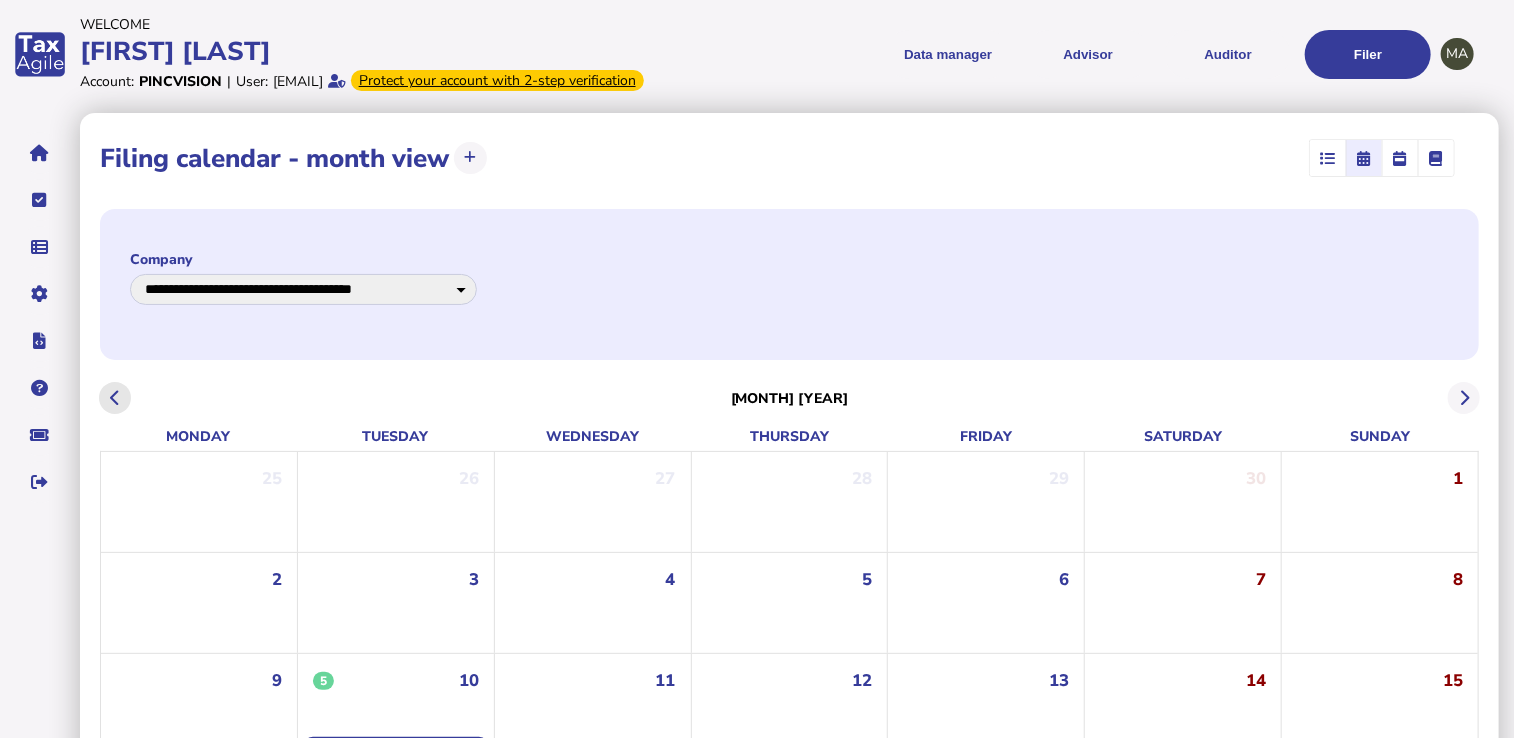 click 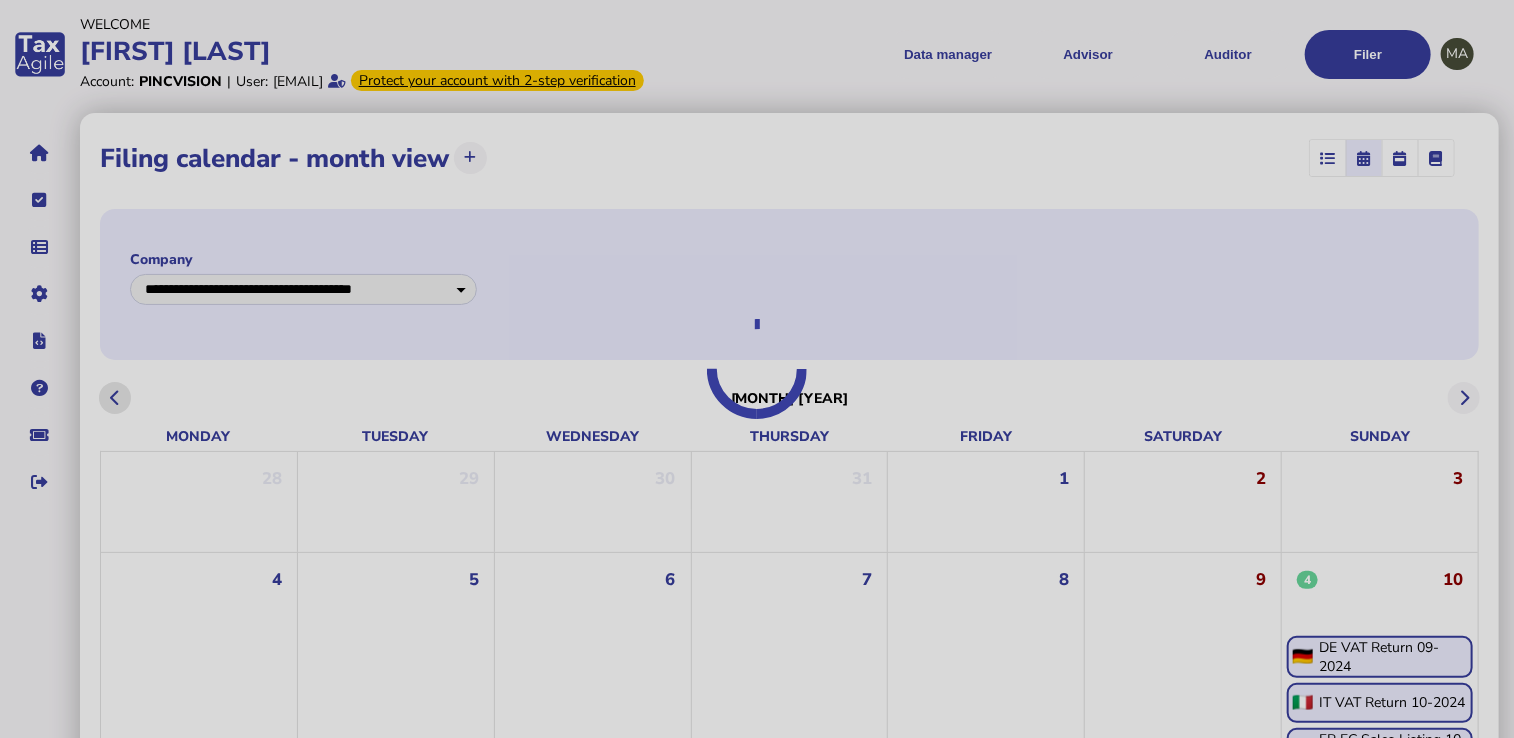 click 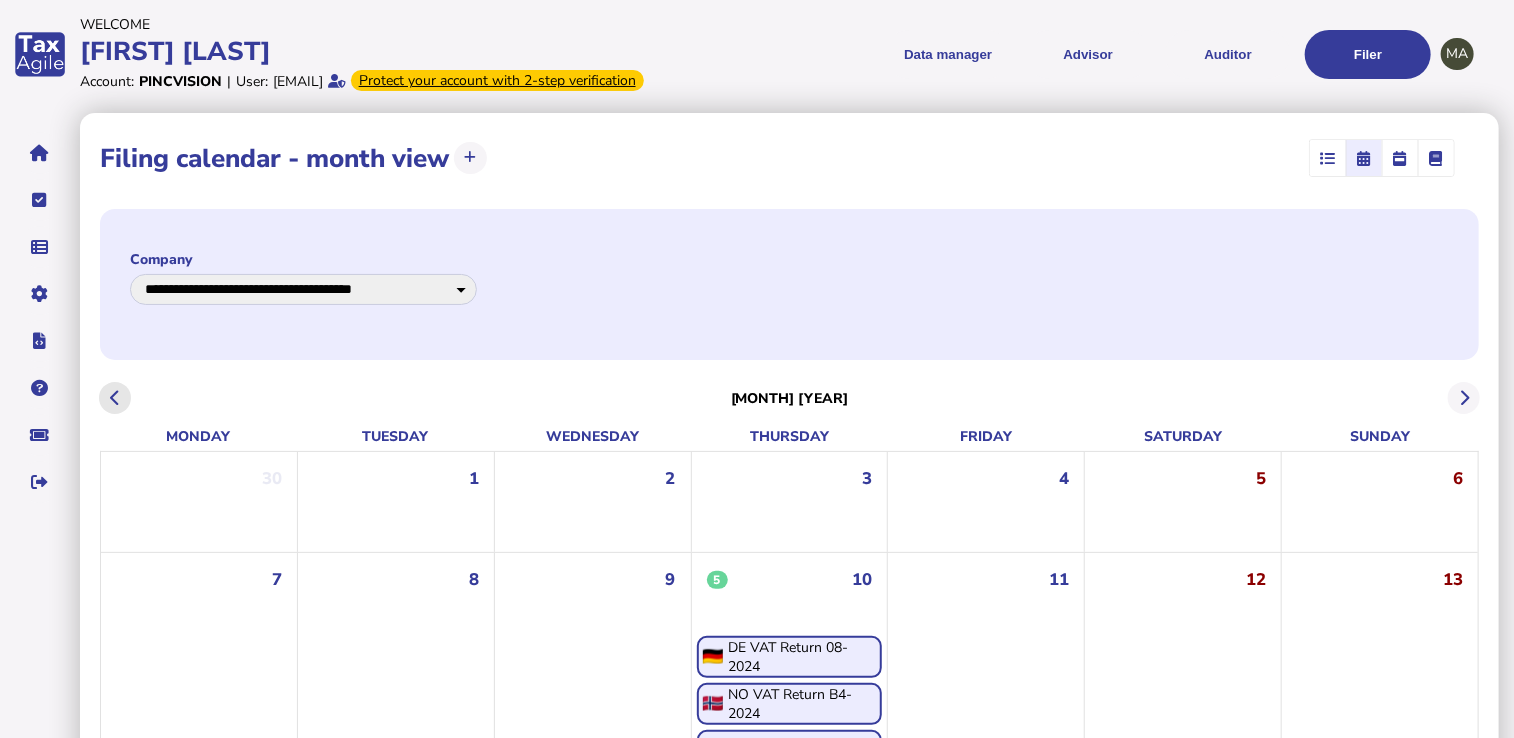 click 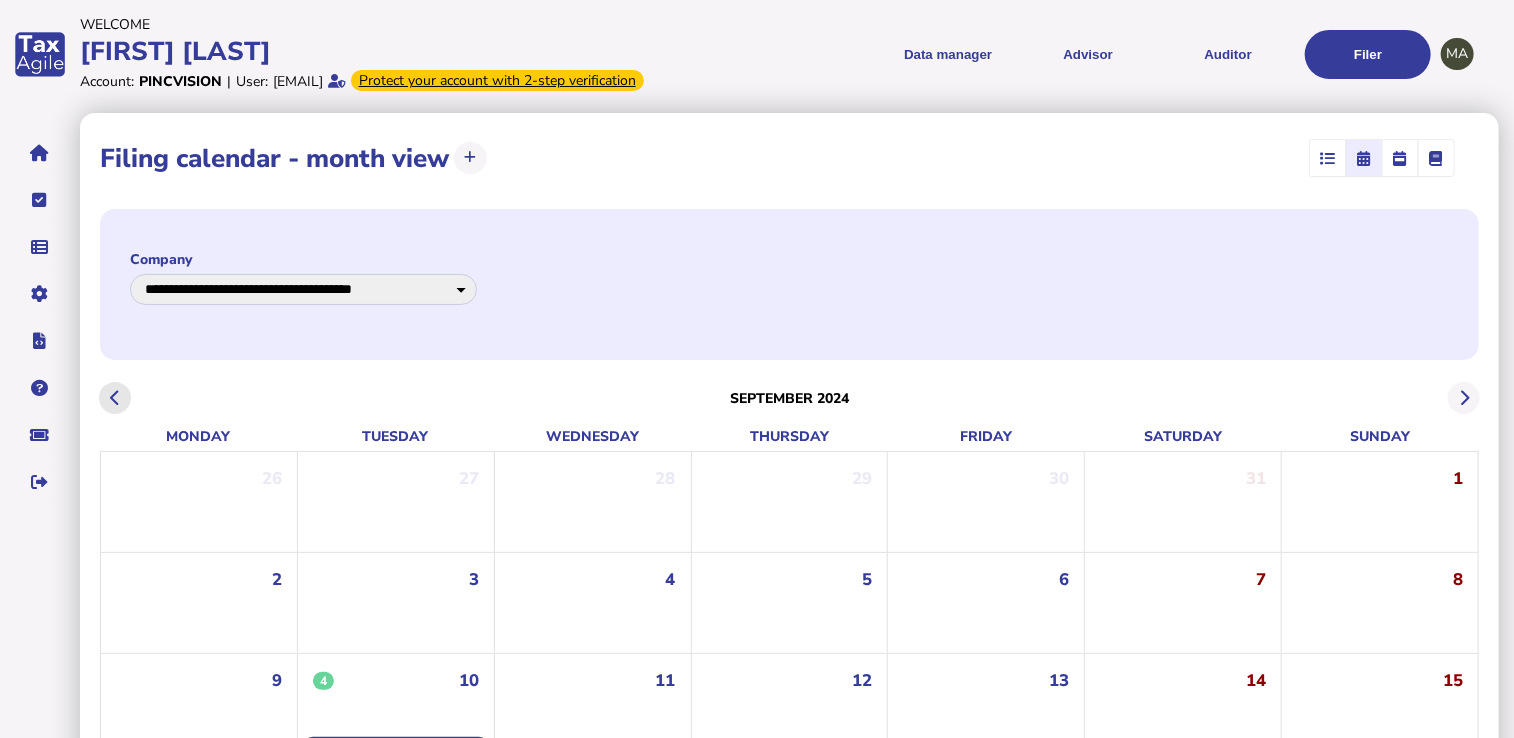 click 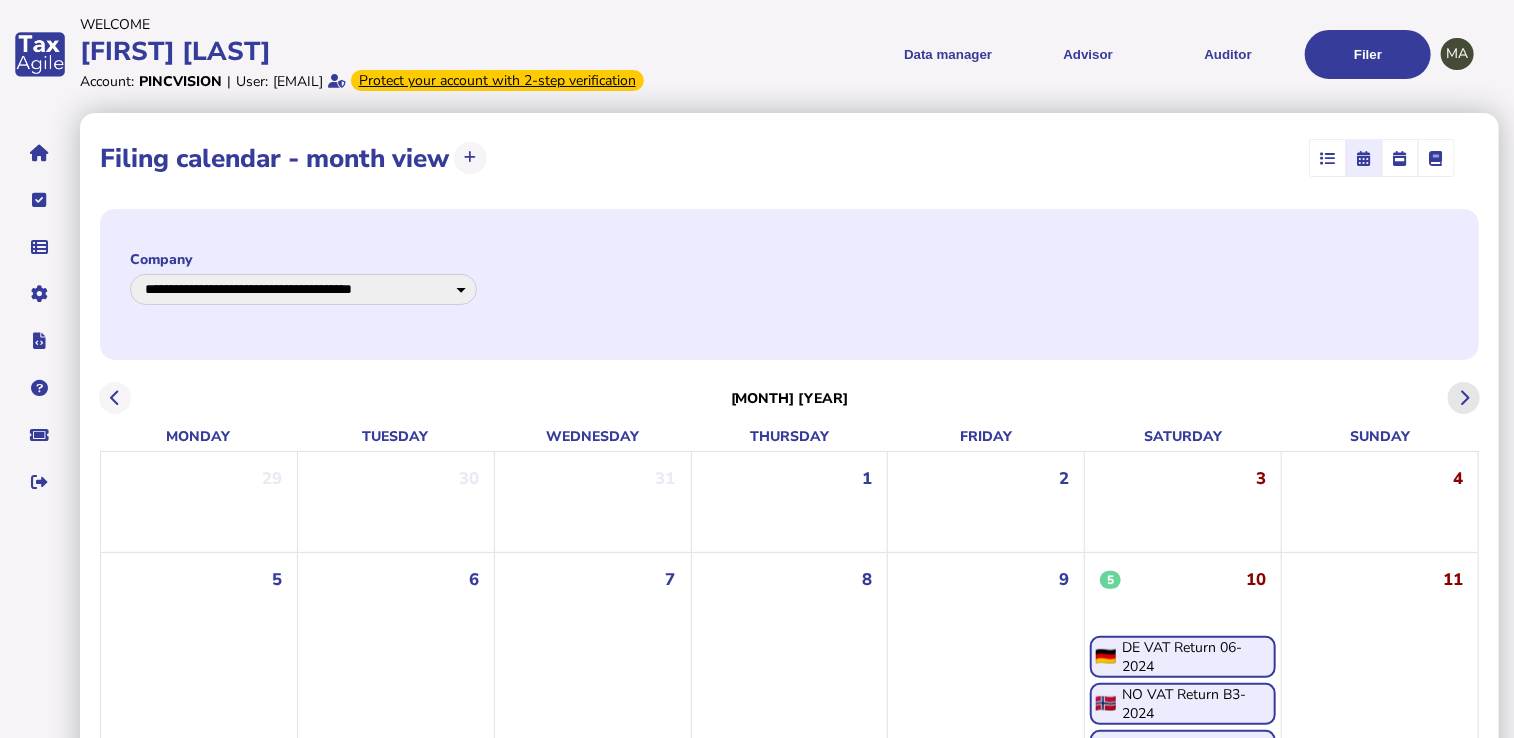 click 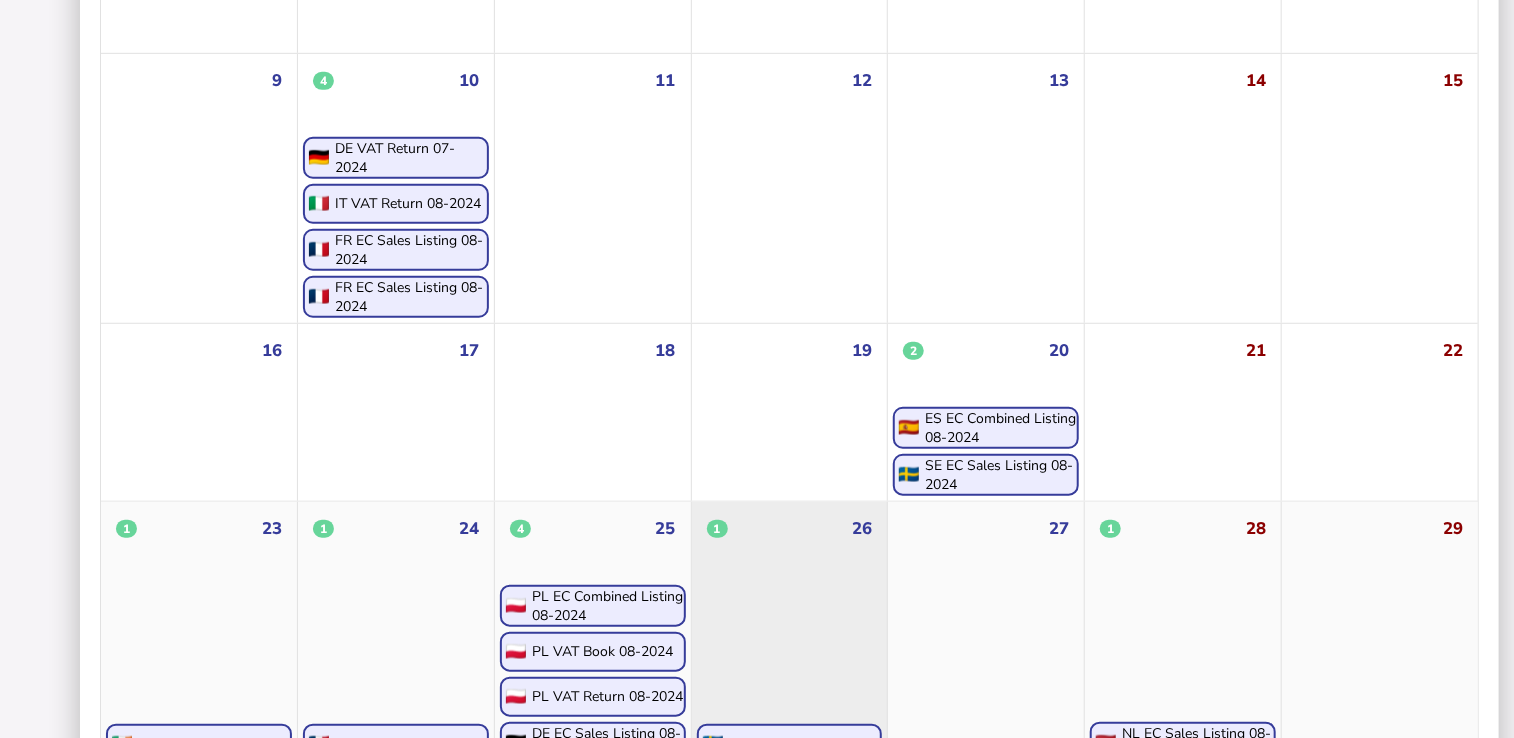 scroll, scrollTop: 800, scrollLeft: 0, axis: vertical 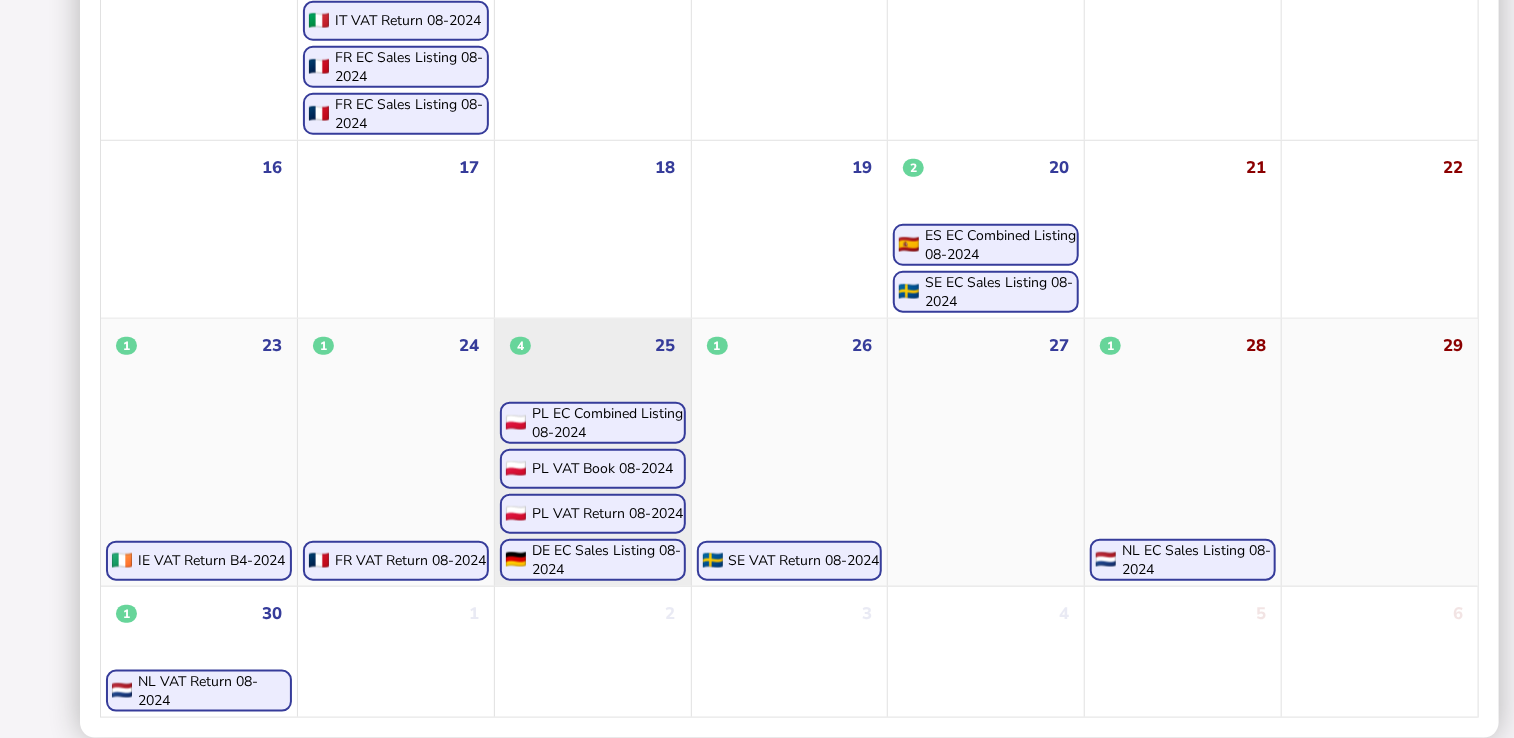 click on "PL VAT Return 08-2024" 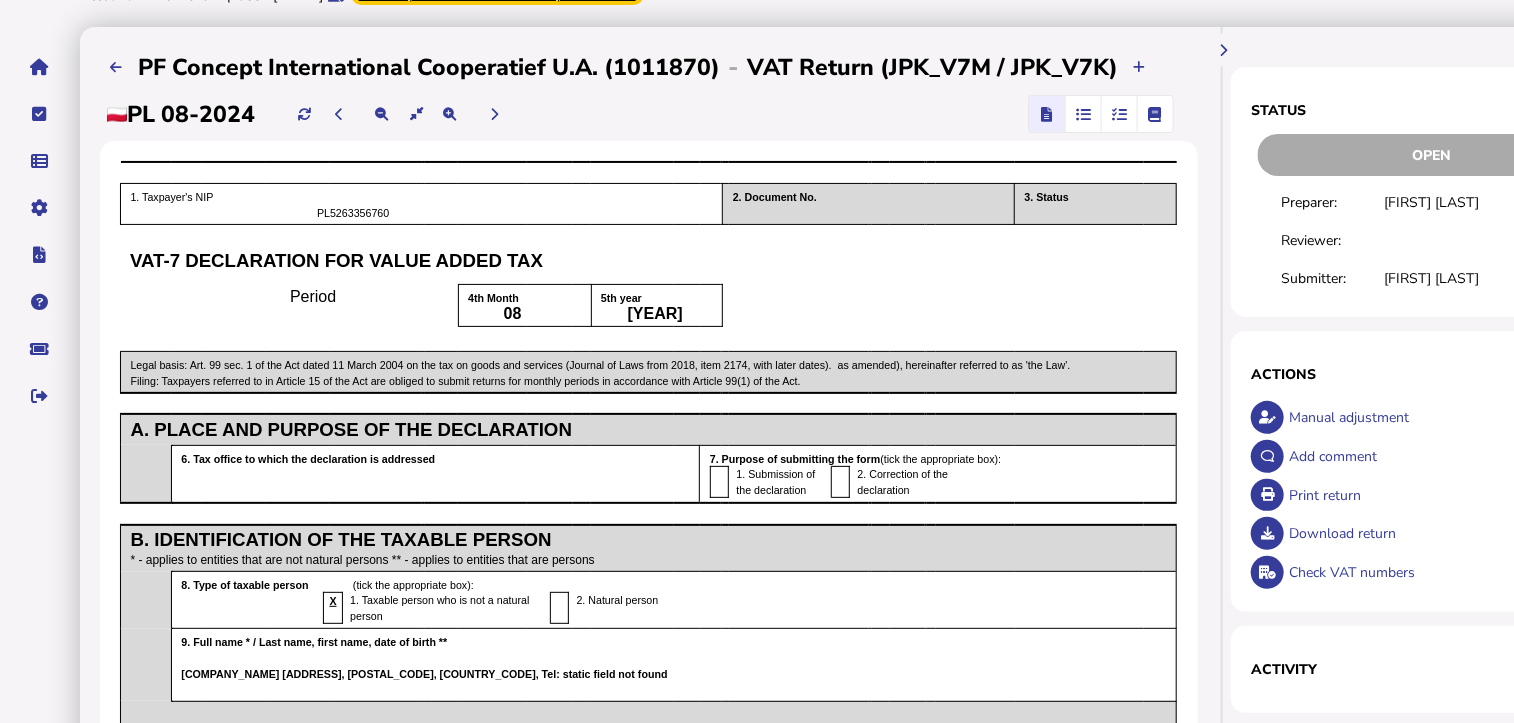 scroll, scrollTop: 0, scrollLeft: 0, axis: both 